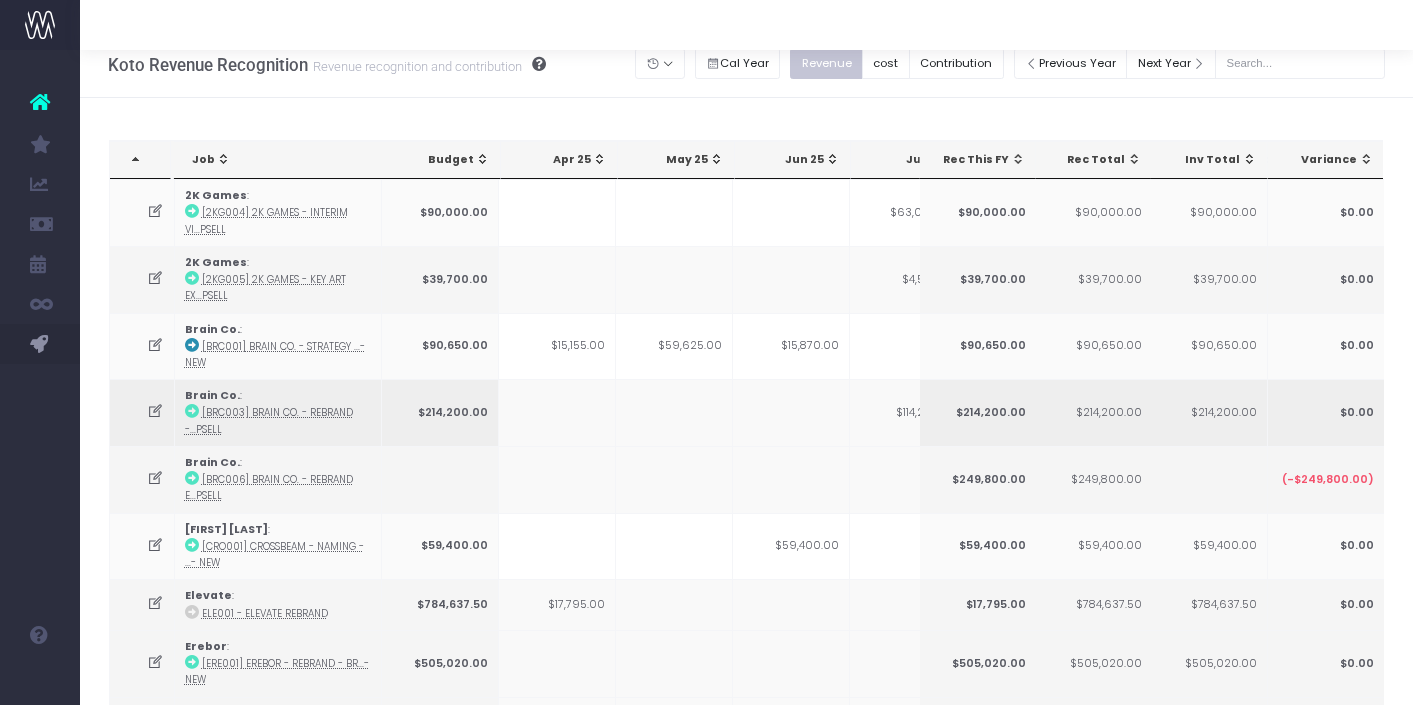 scroll, scrollTop: 0, scrollLeft: 0, axis: both 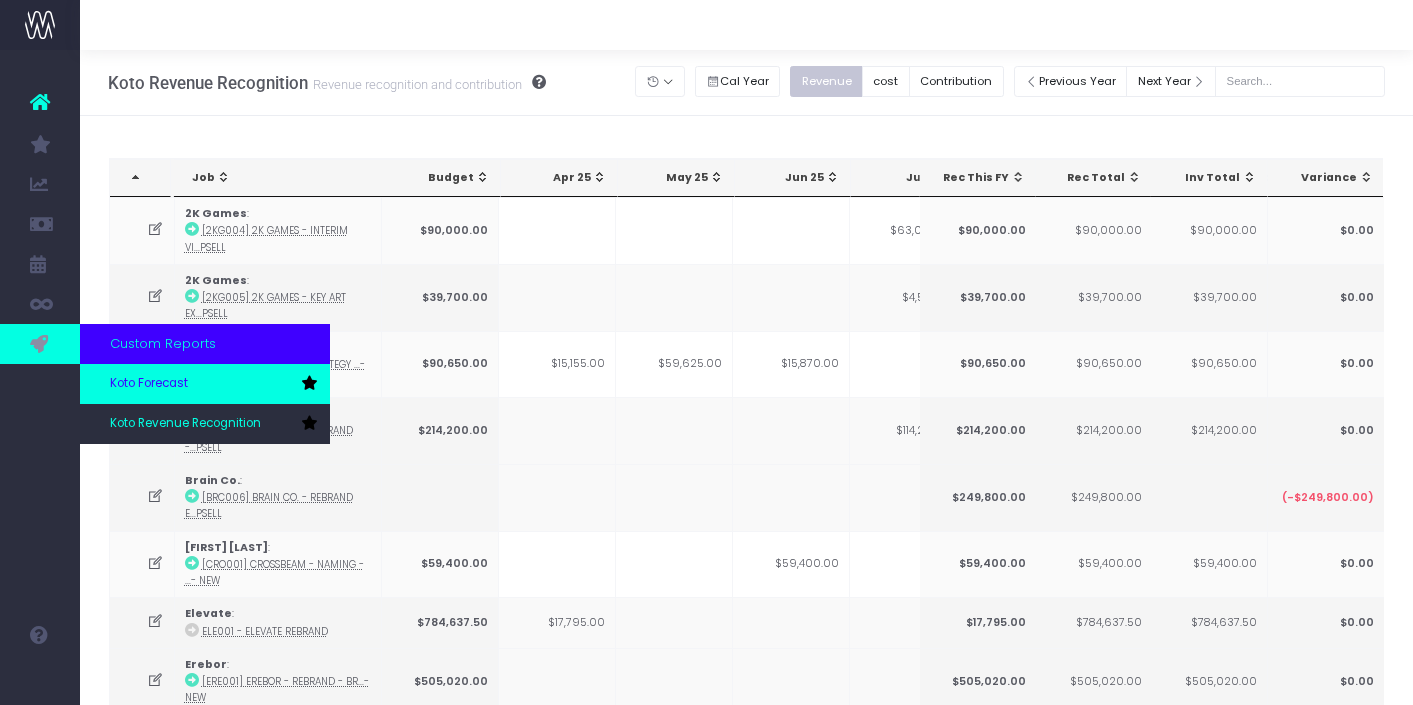click on "Koto Forecast" at bounding box center (149, 384) 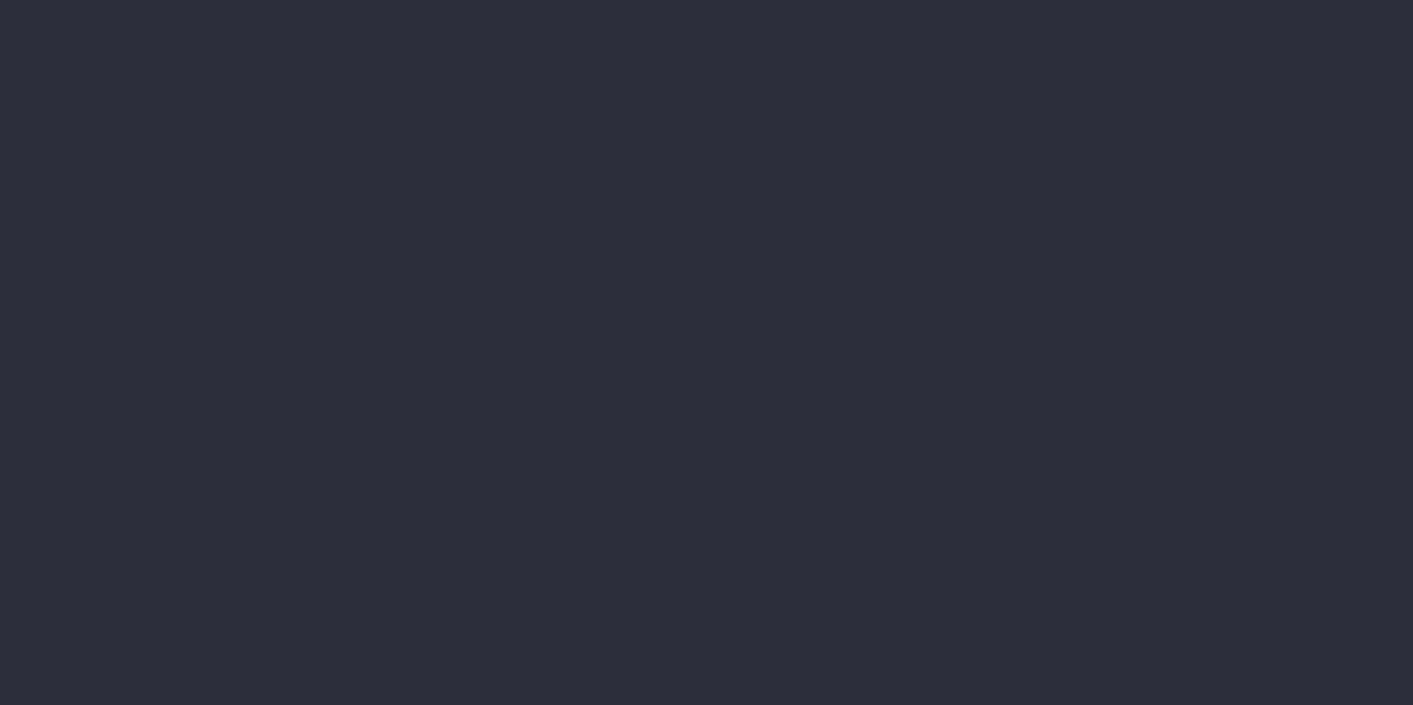 scroll, scrollTop: 0, scrollLeft: 0, axis: both 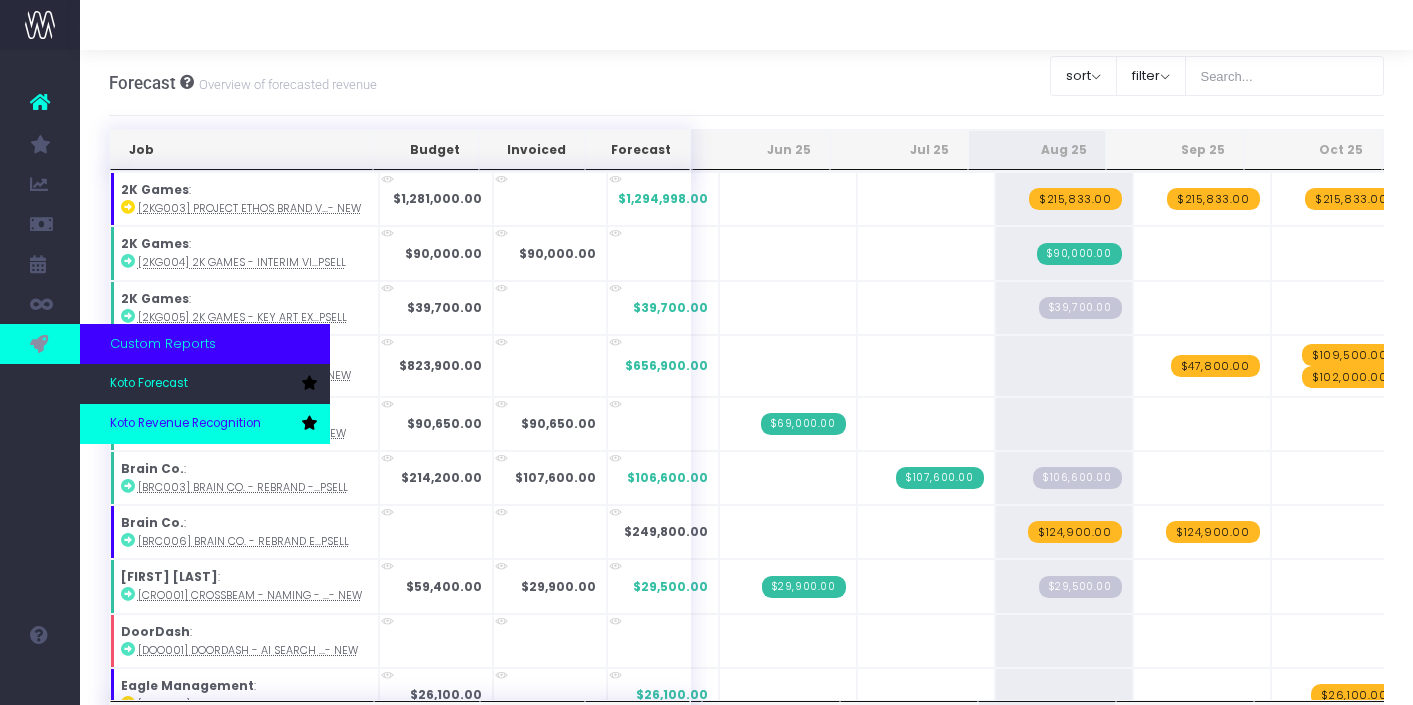click on "Koto Revenue Recognition" at bounding box center (185, 424) 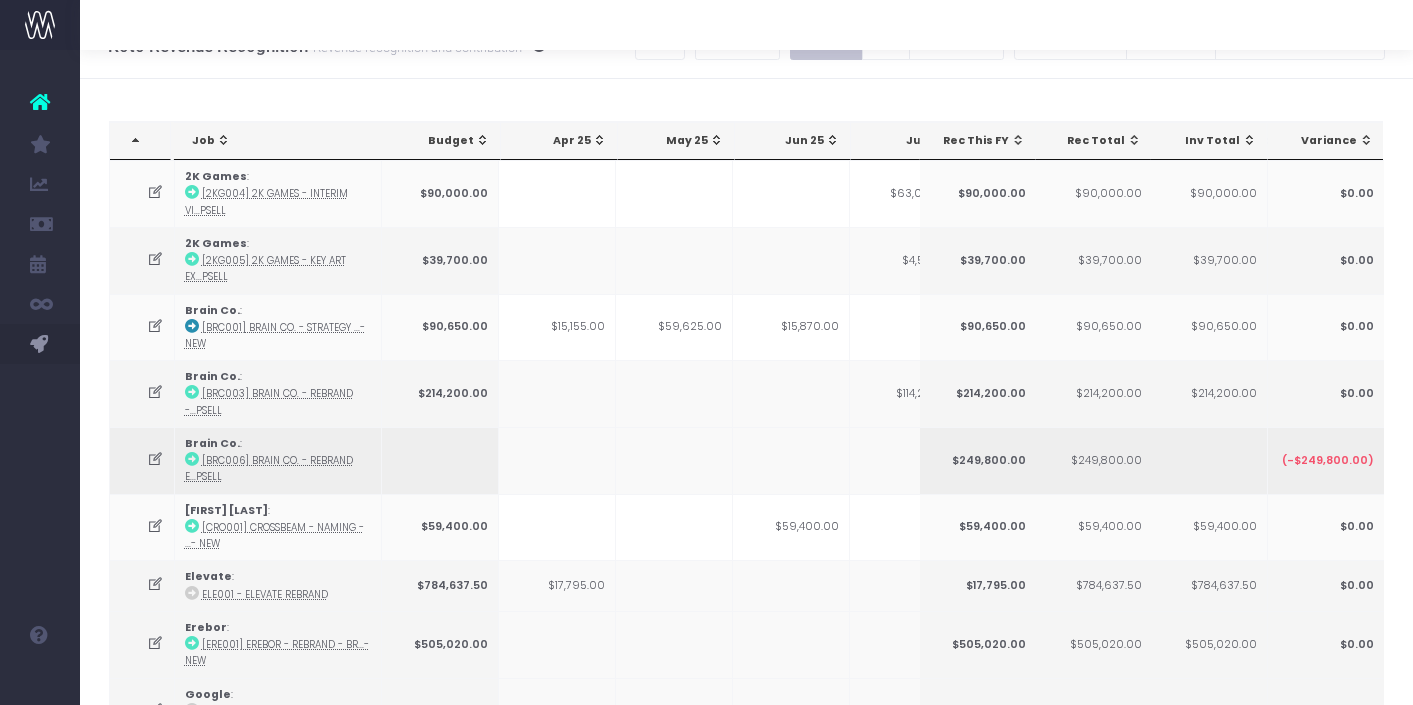 scroll, scrollTop: 0, scrollLeft: 0, axis: both 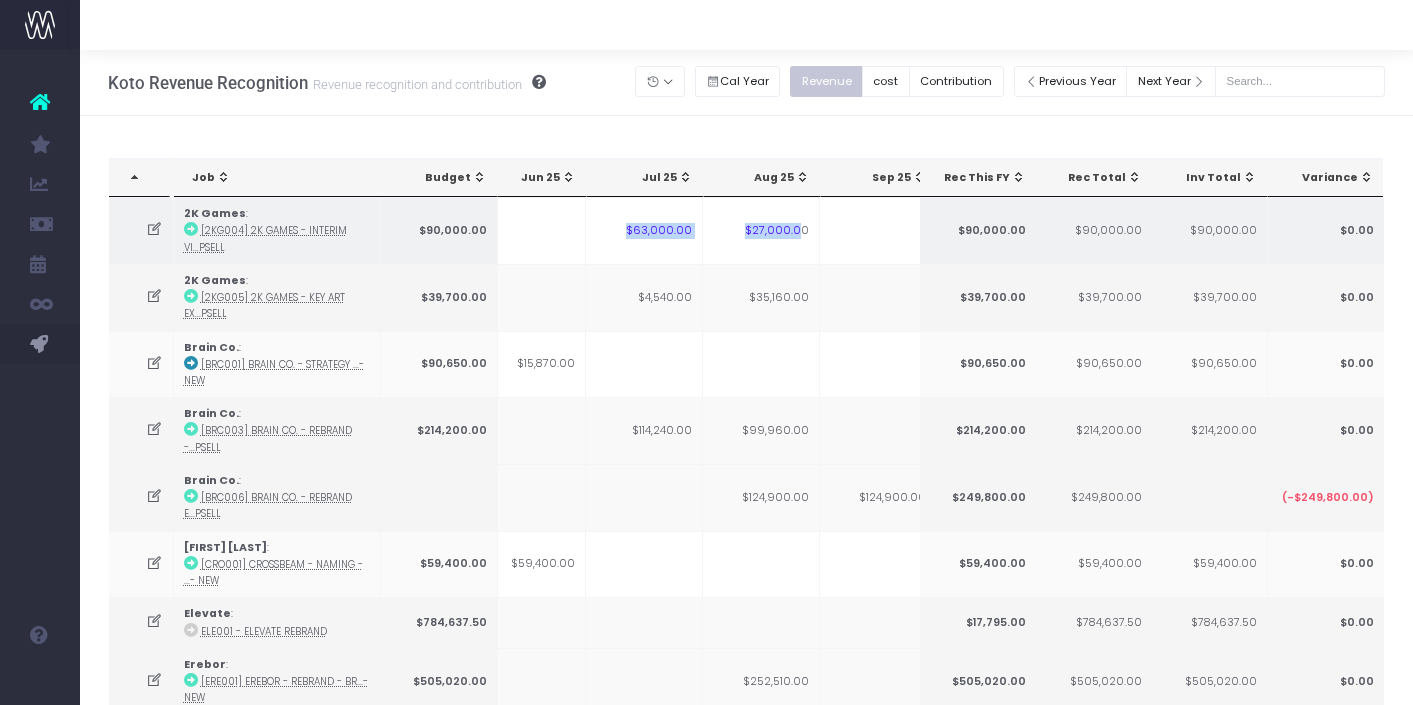 drag, startPoint x: 632, startPoint y: 230, endPoint x: 803, endPoint y: 230, distance: 171 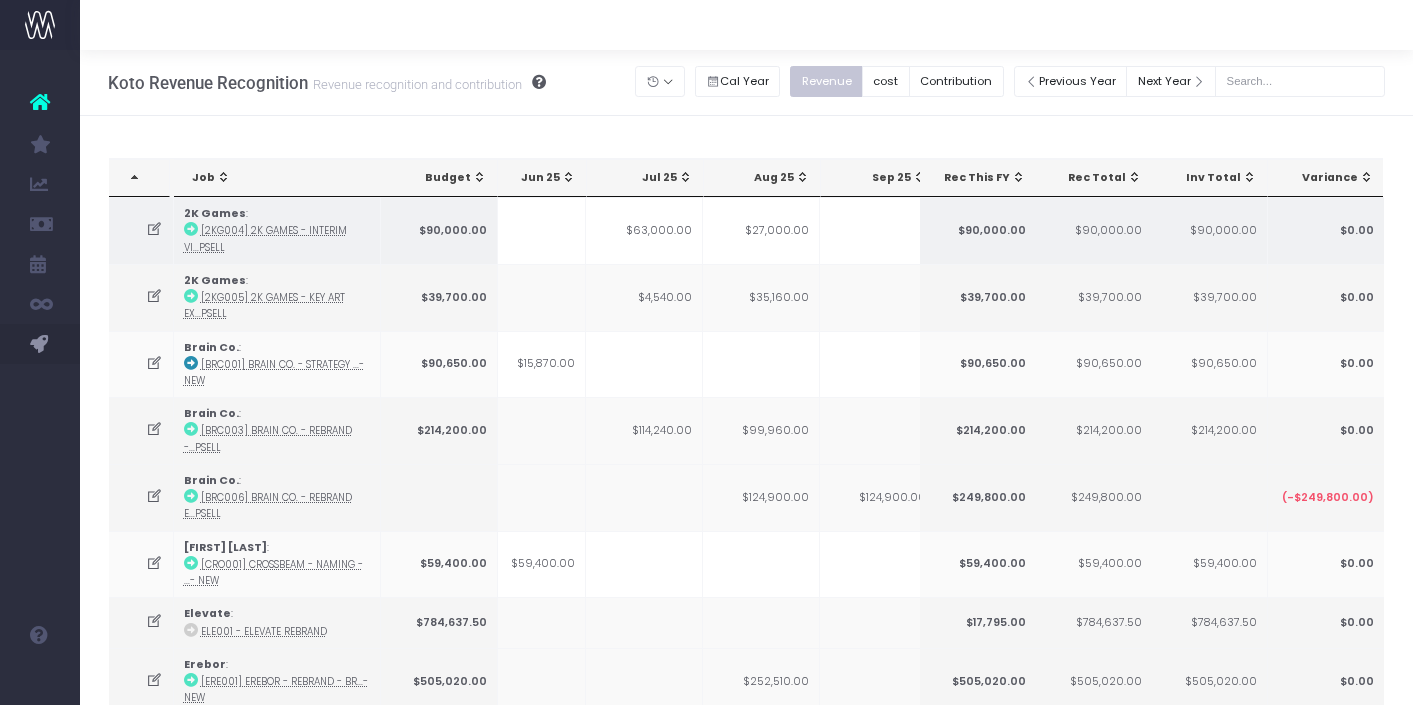 click on "$27,000.00" at bounding box center (761, 230) 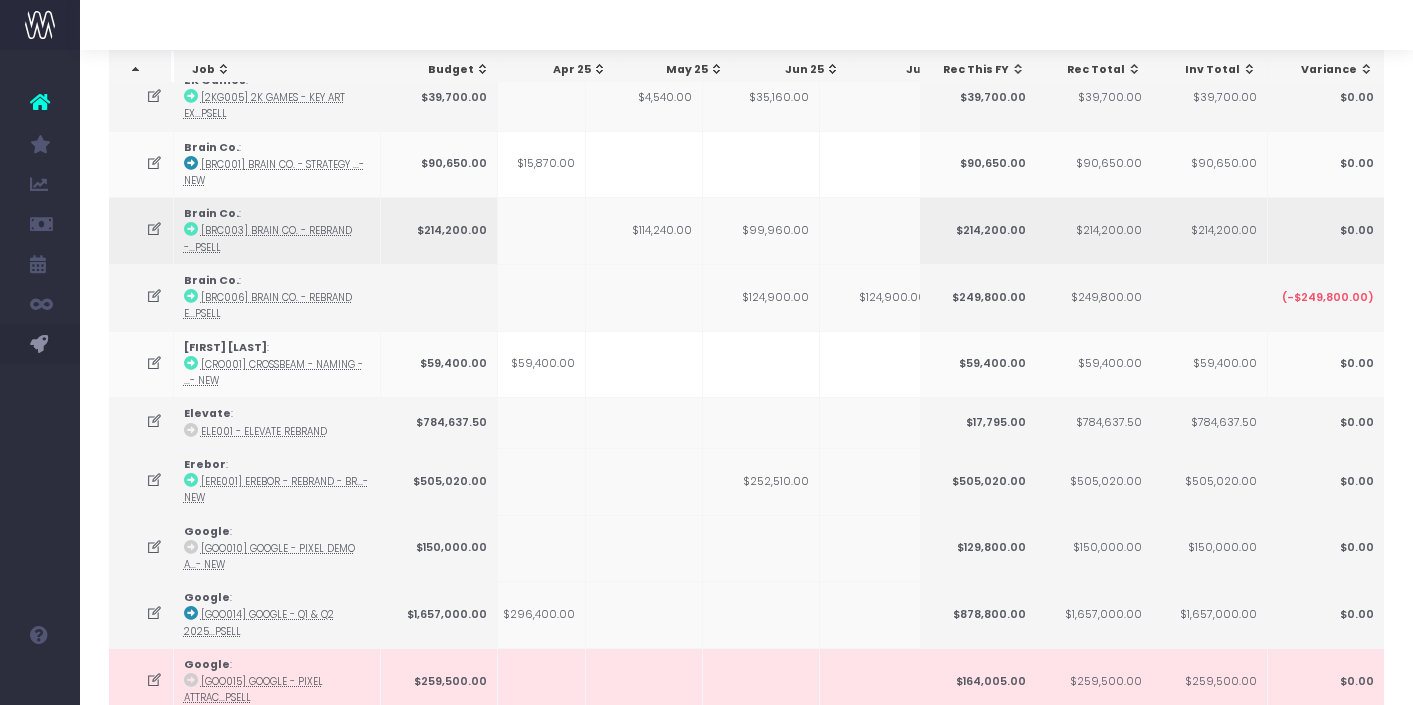 scroll, scrollTop: 306, scrollLeft: 0, axis: vertical 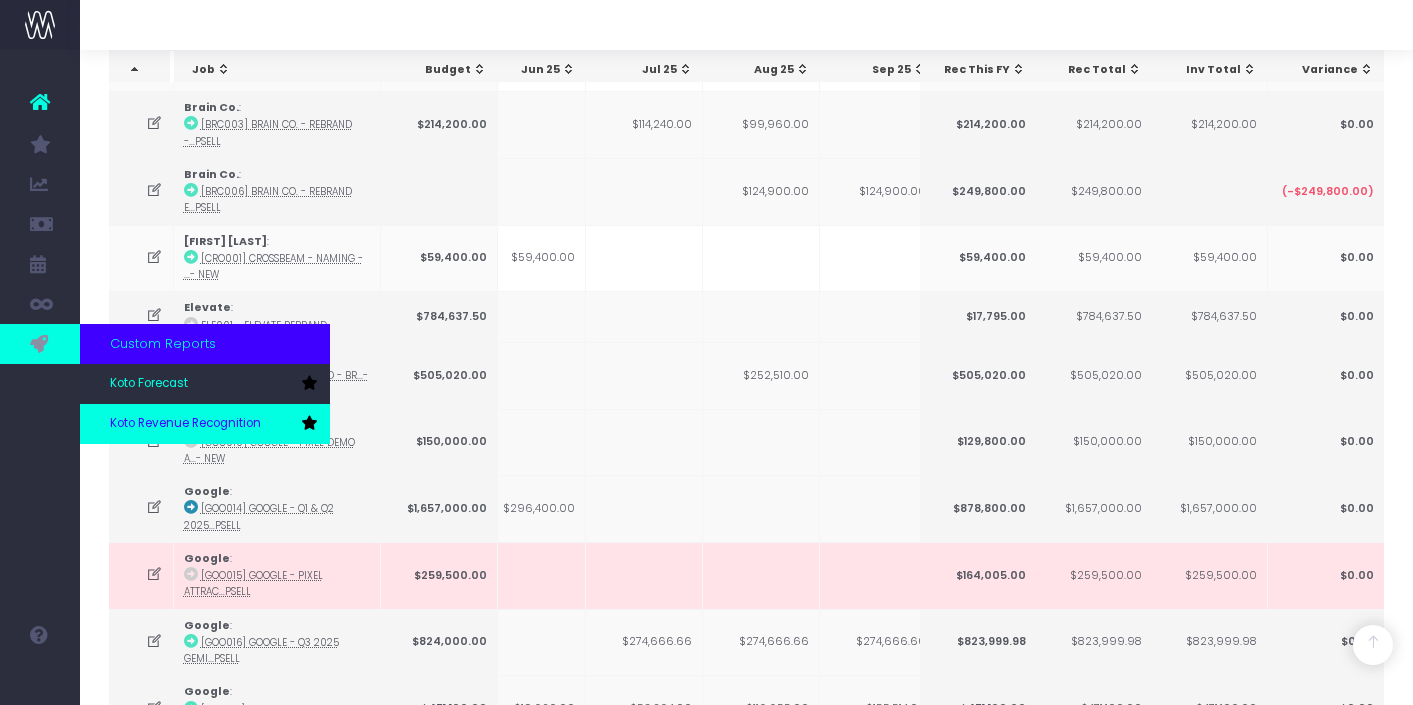click on "Koto Revenue Recognition" at bounding box center [185, 424] 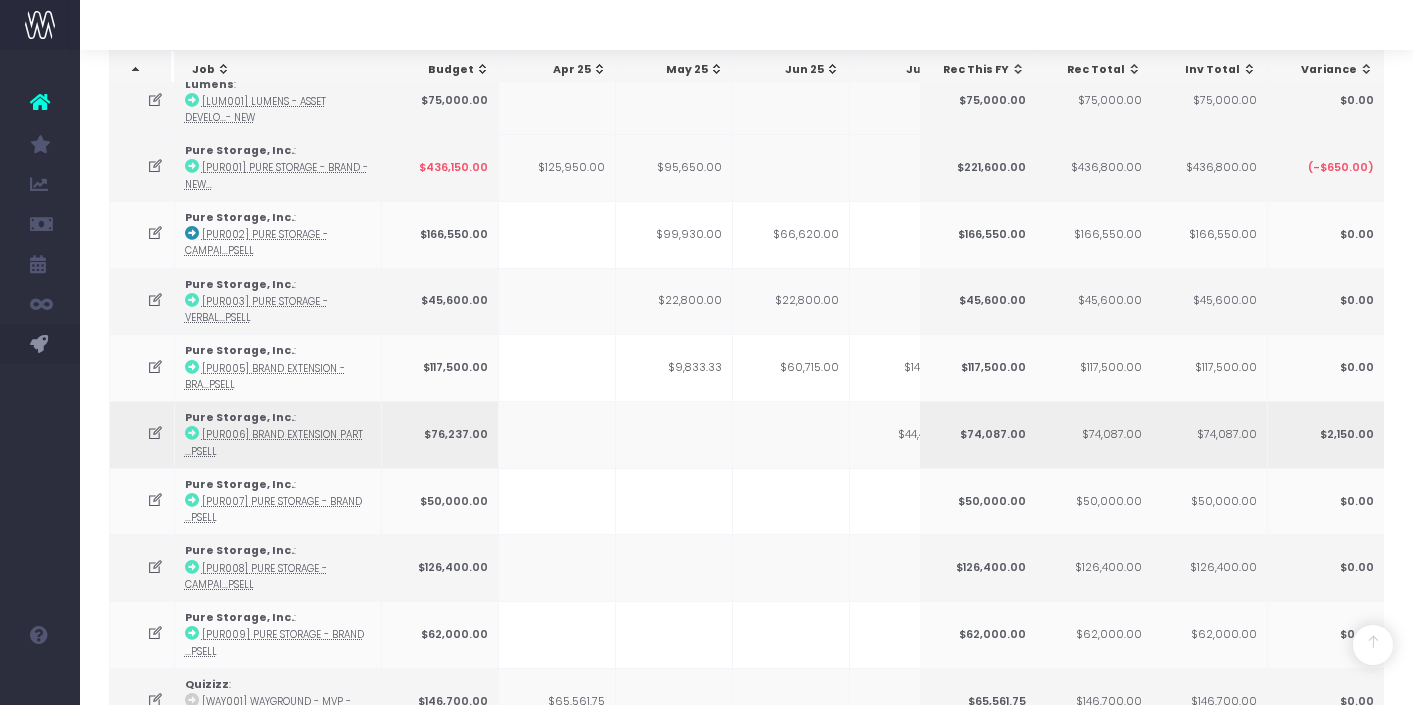 scroll, scrollTop: 1319, scrollLeft: 0, axis: vertical 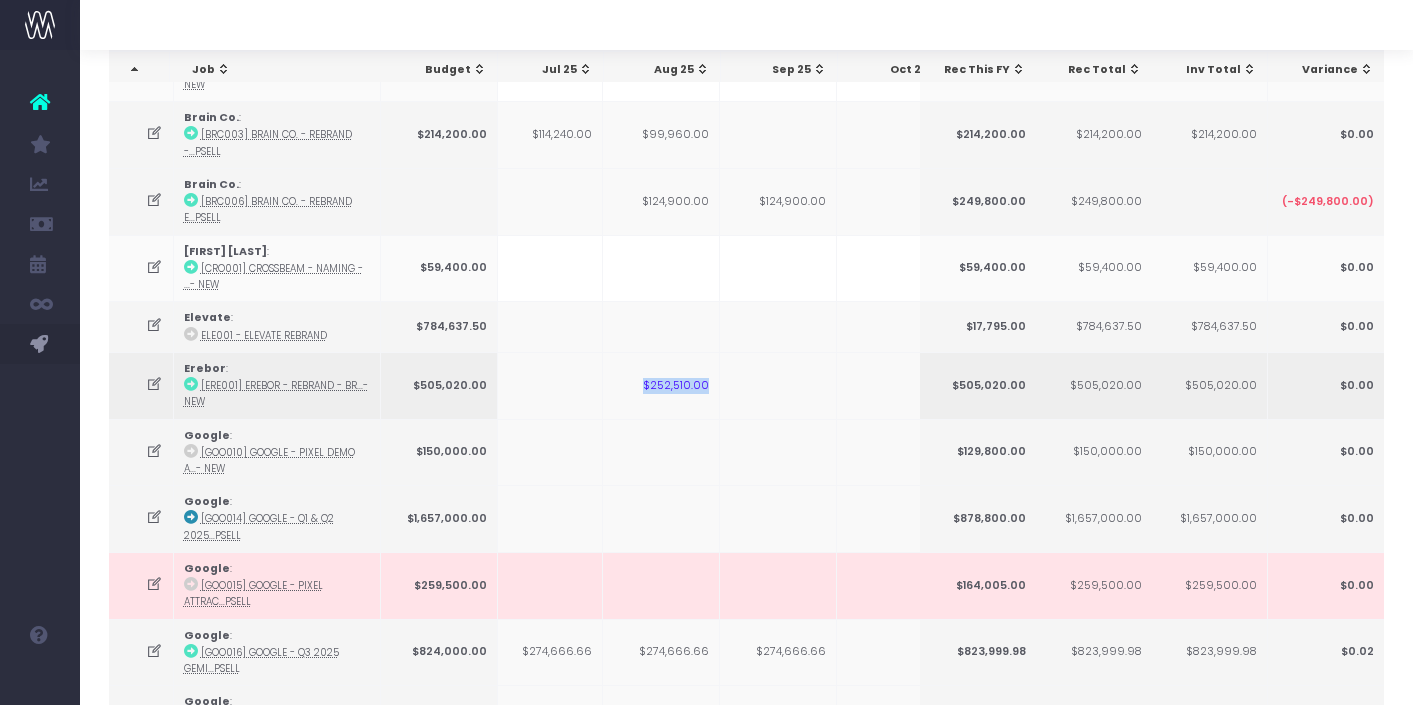 drag, startPoint x: 651, startPoint y: 381, endPoint x: 729, endPoint y: 380, distance: 78.00641 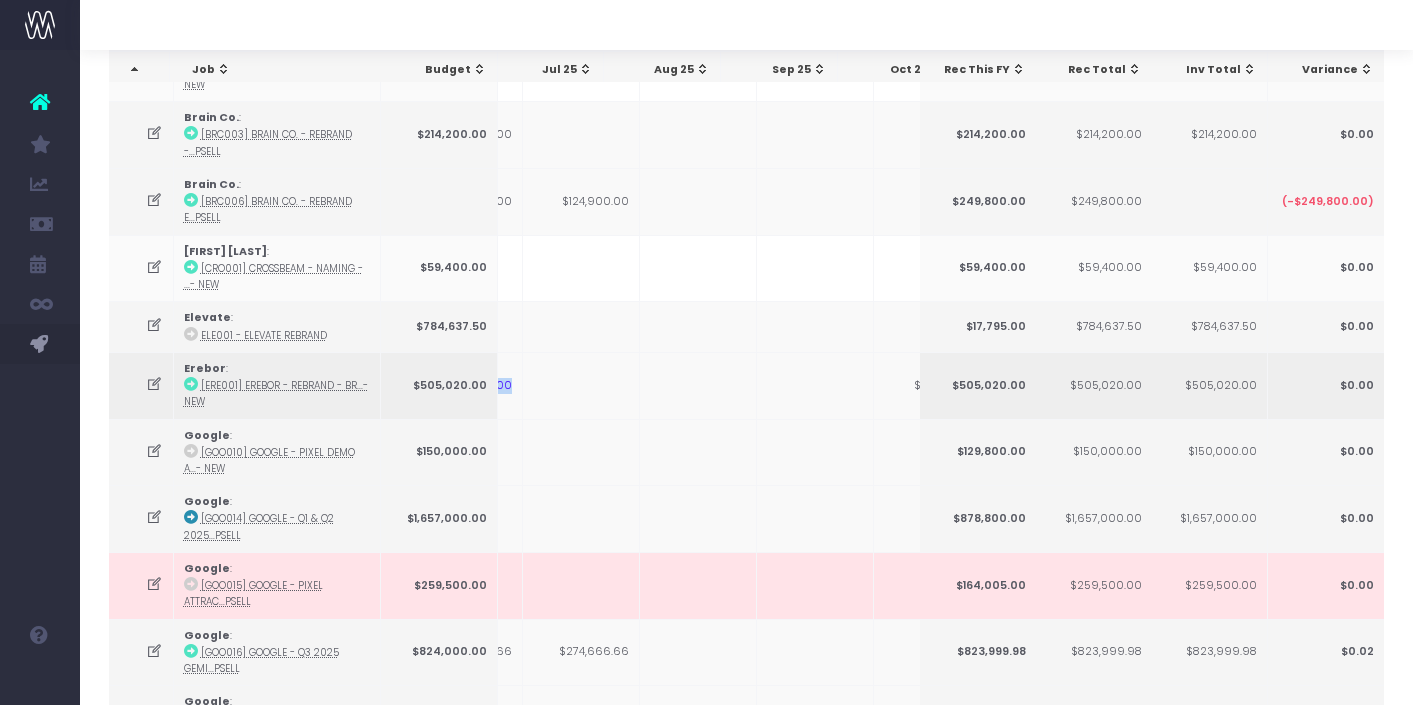 scroll, scrollTop: 0, scrollLeft: 600, axis: horizontal 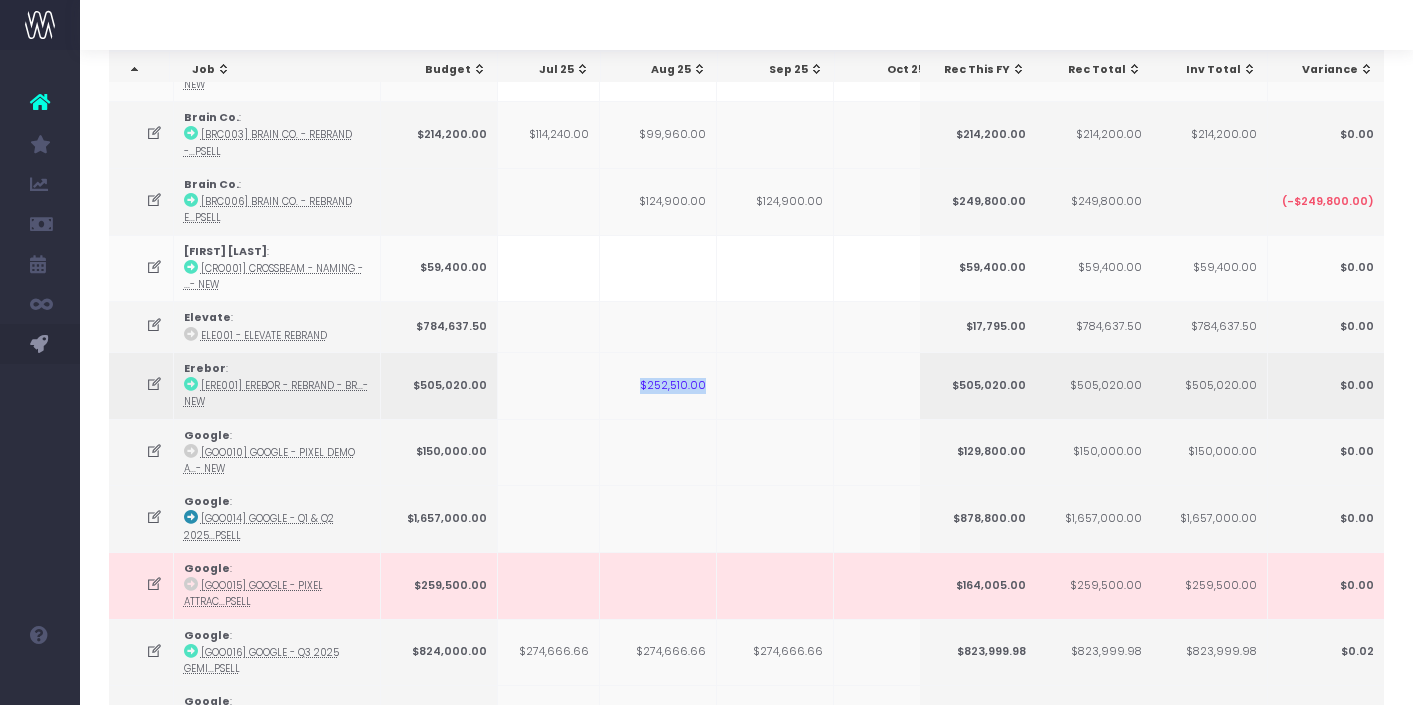 click on "$252,510.00" at bounding box center [658, 385] 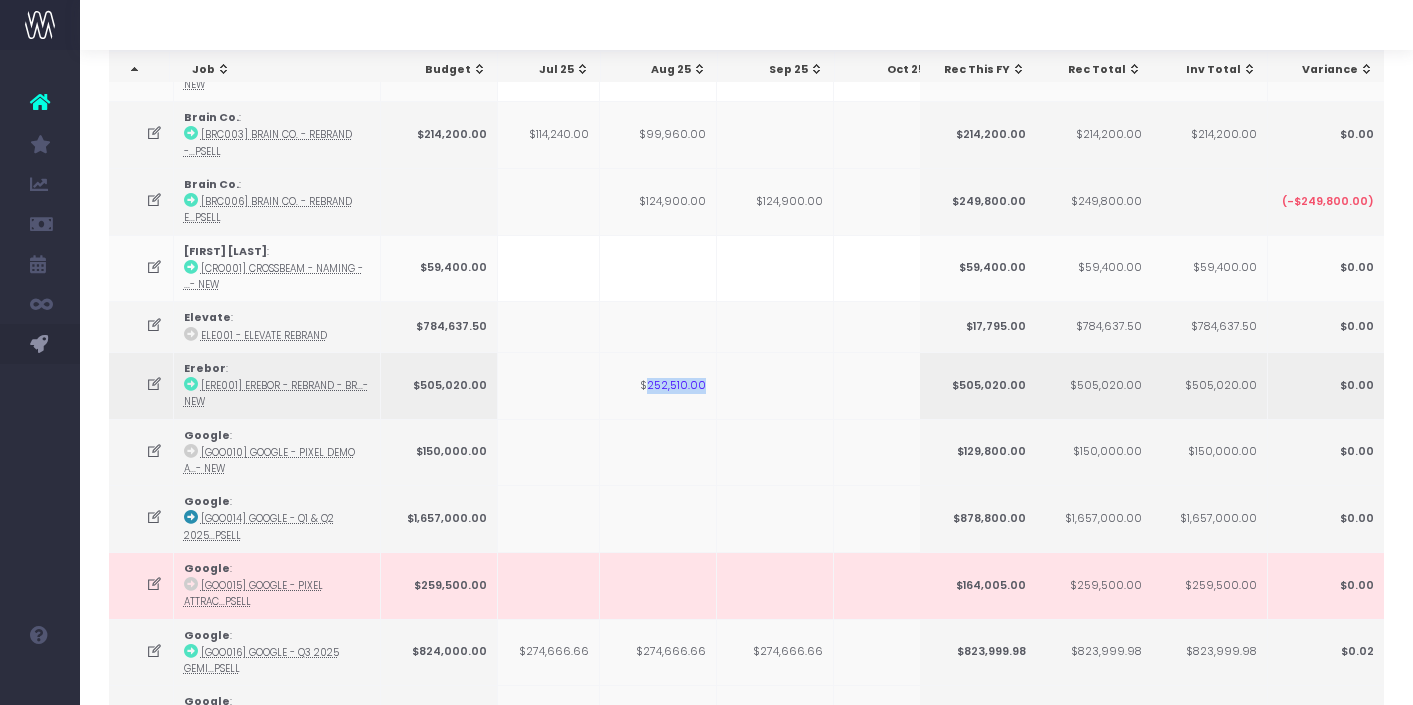 click on "$252,510.00" at bounding box center [658, 385] 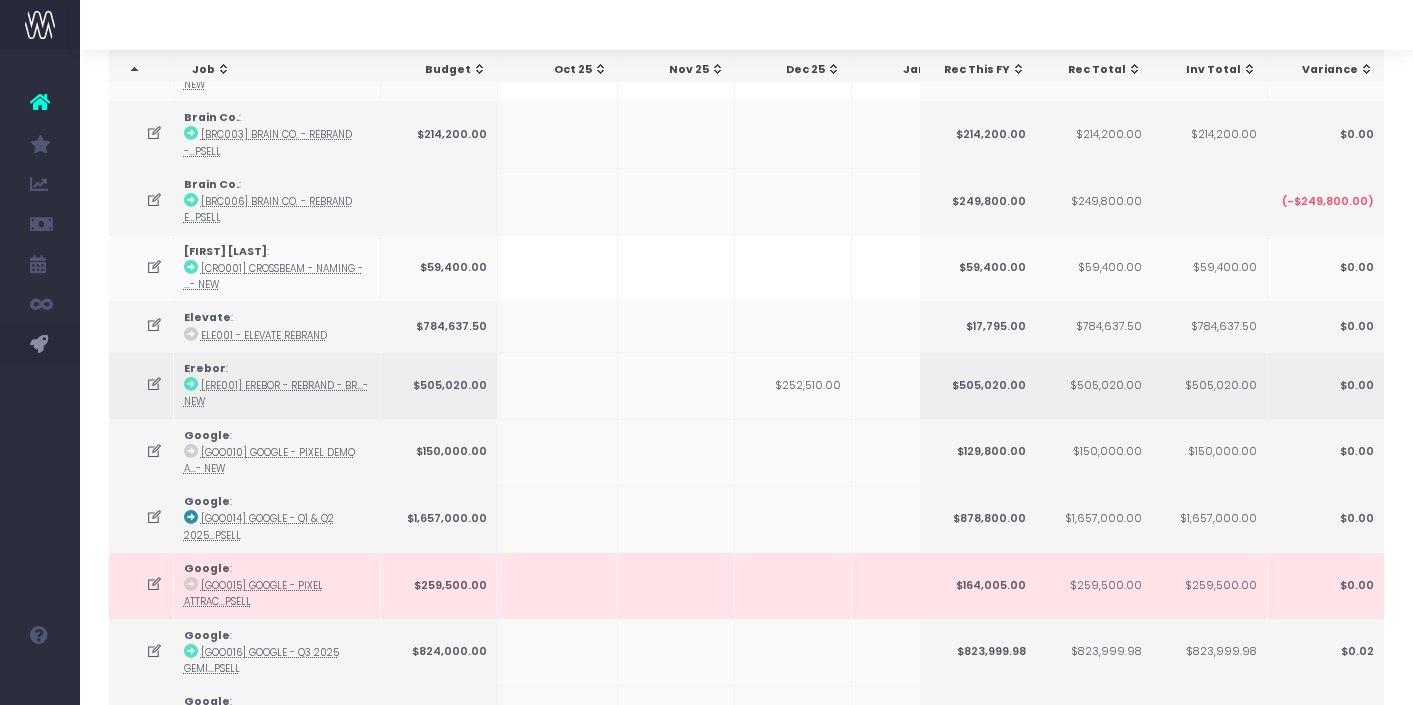 click on "$252,510.00" at bounding box center [793, 385] 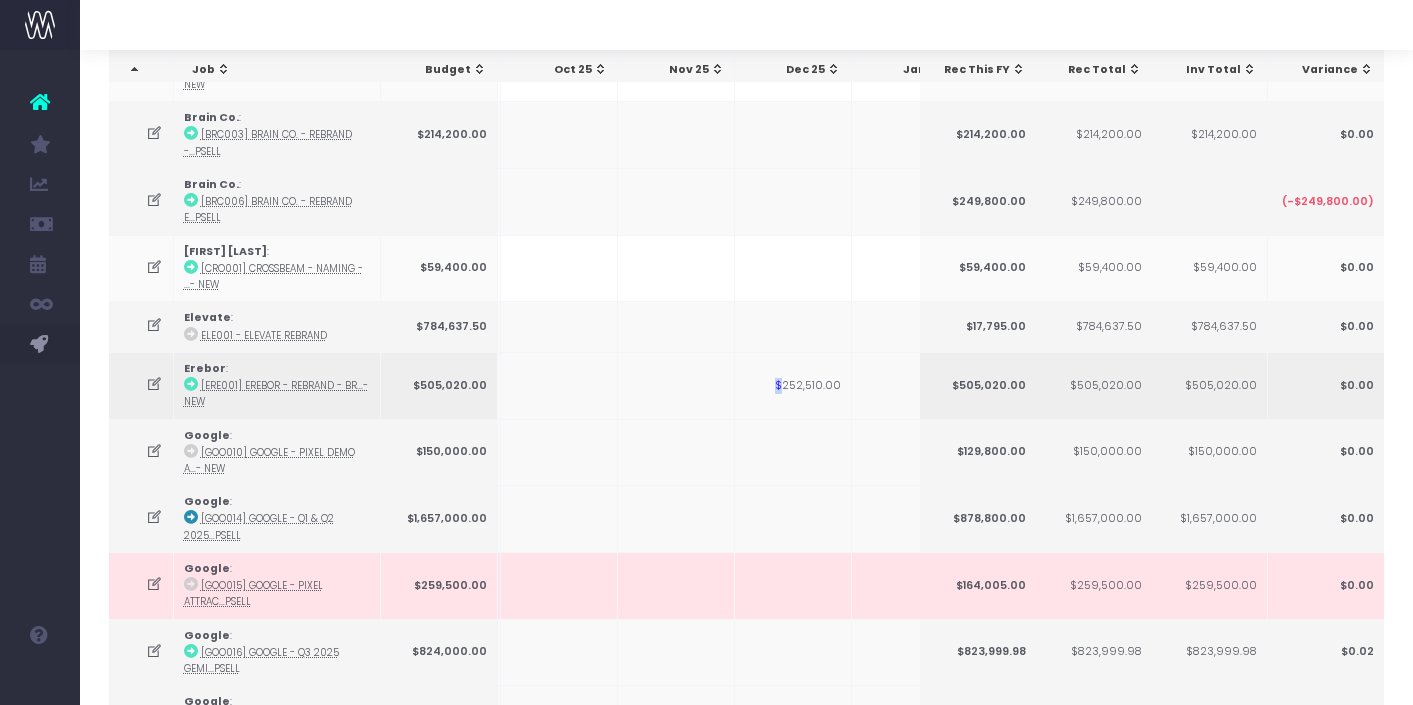 click on "$252,510.00" at bounding box center [793, 385] 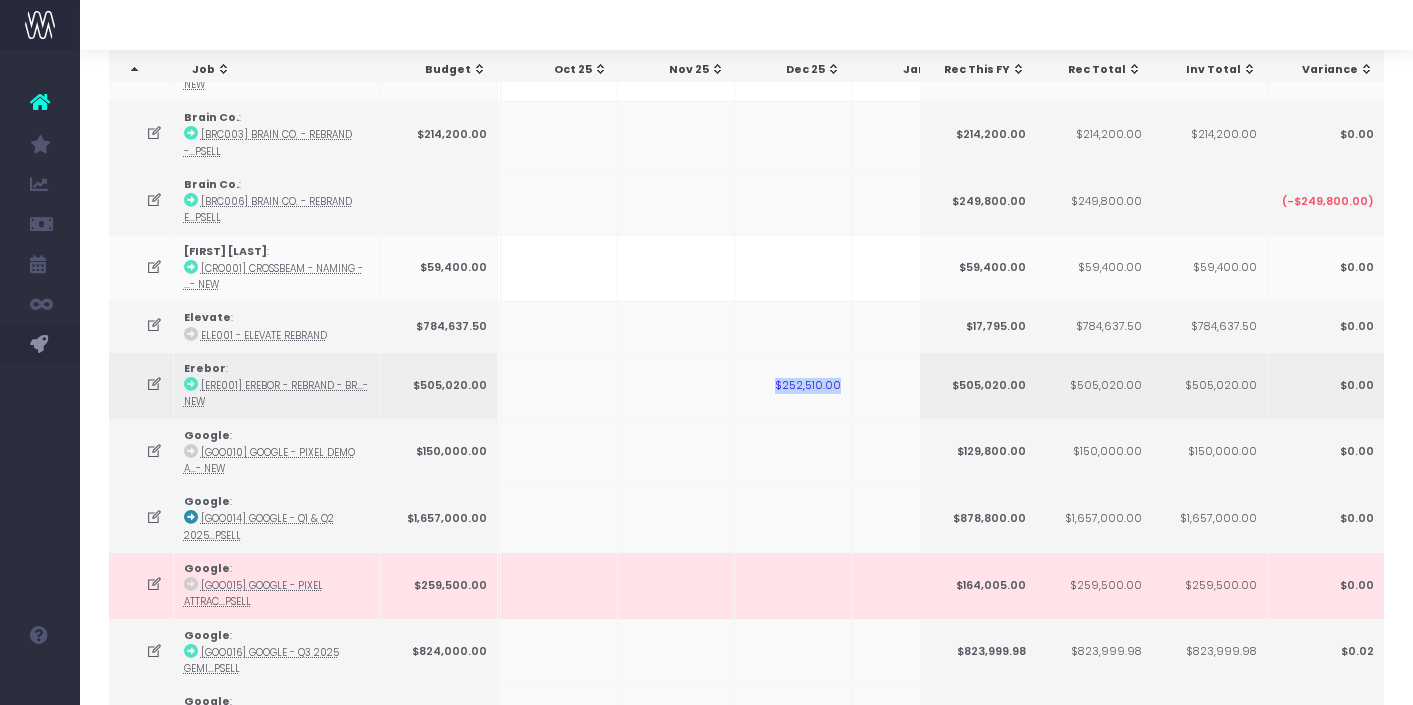 click on "$252,510.00" at bounding box center [793, 385] 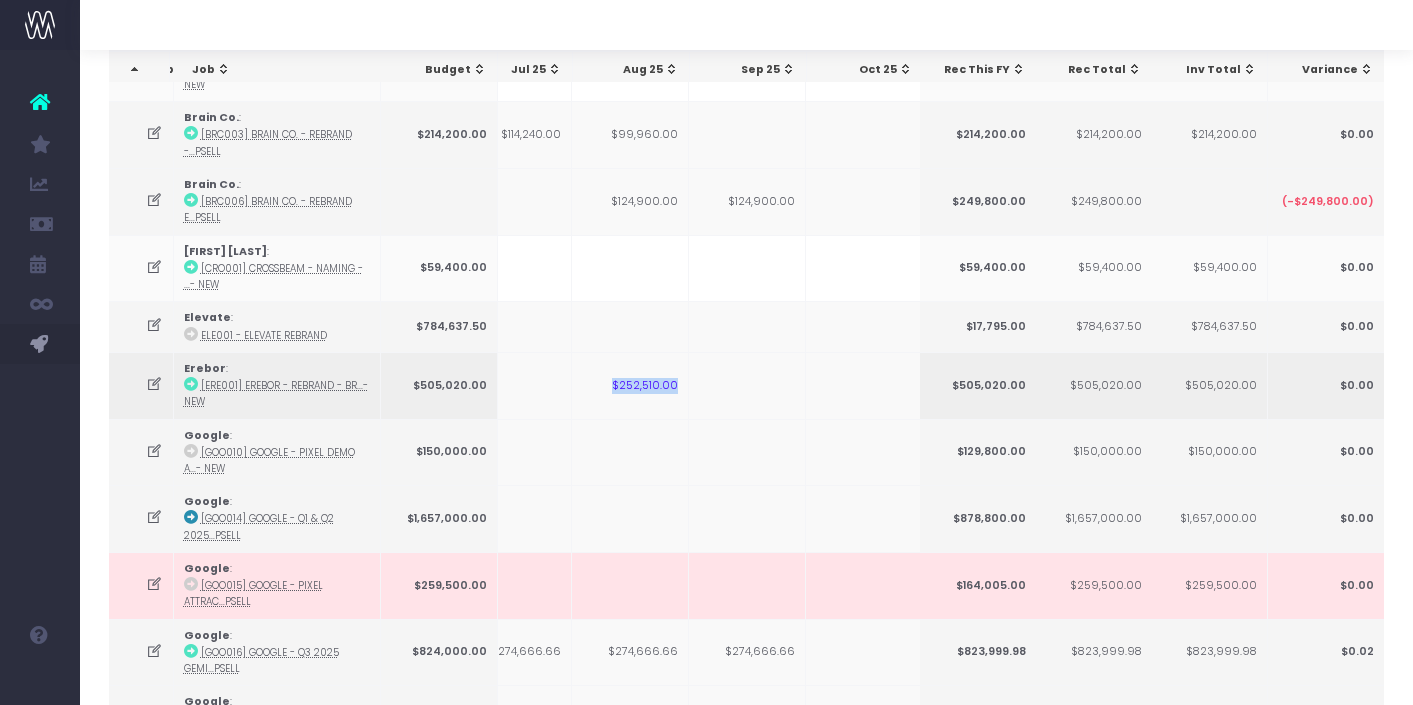 drag, startPoint x: 614, startPoint y: 383, endPoint x: 738, endPoint y: 382, distance: 124.004036 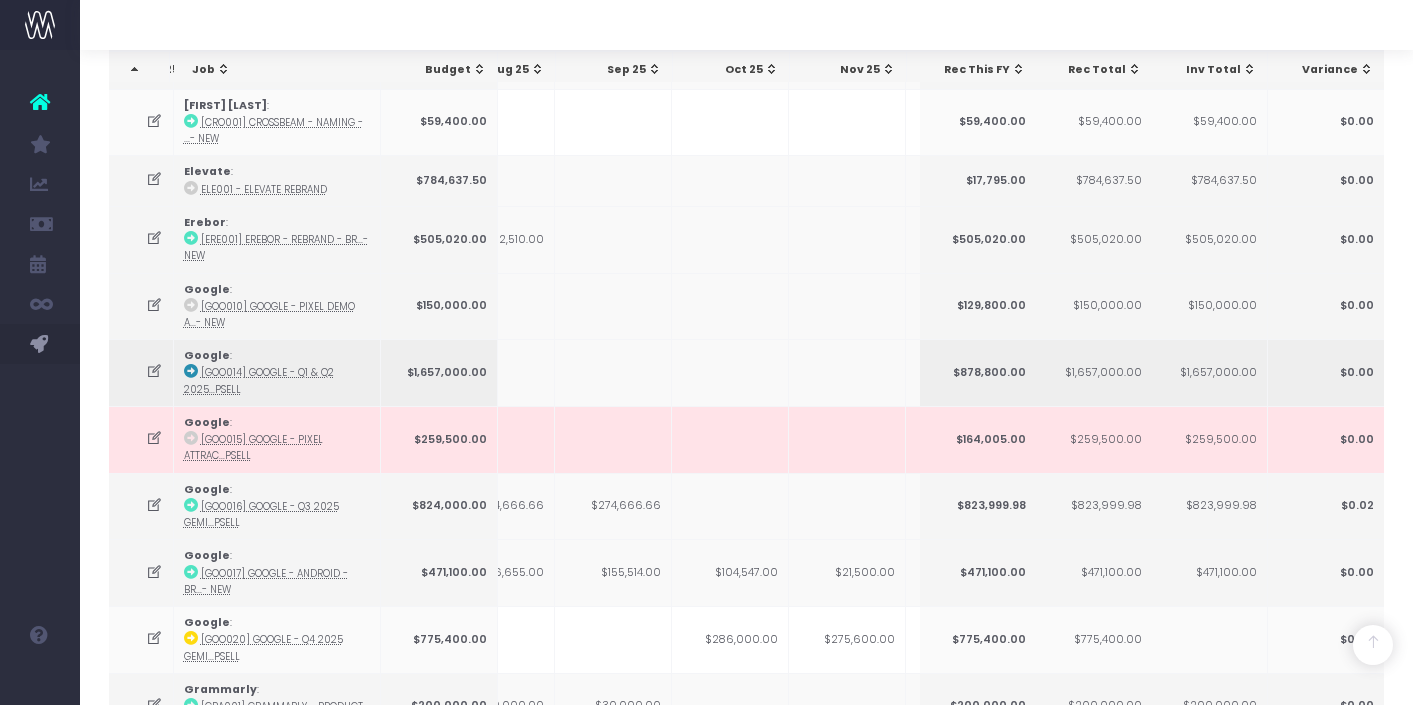 click at bounding box center (613, 372) 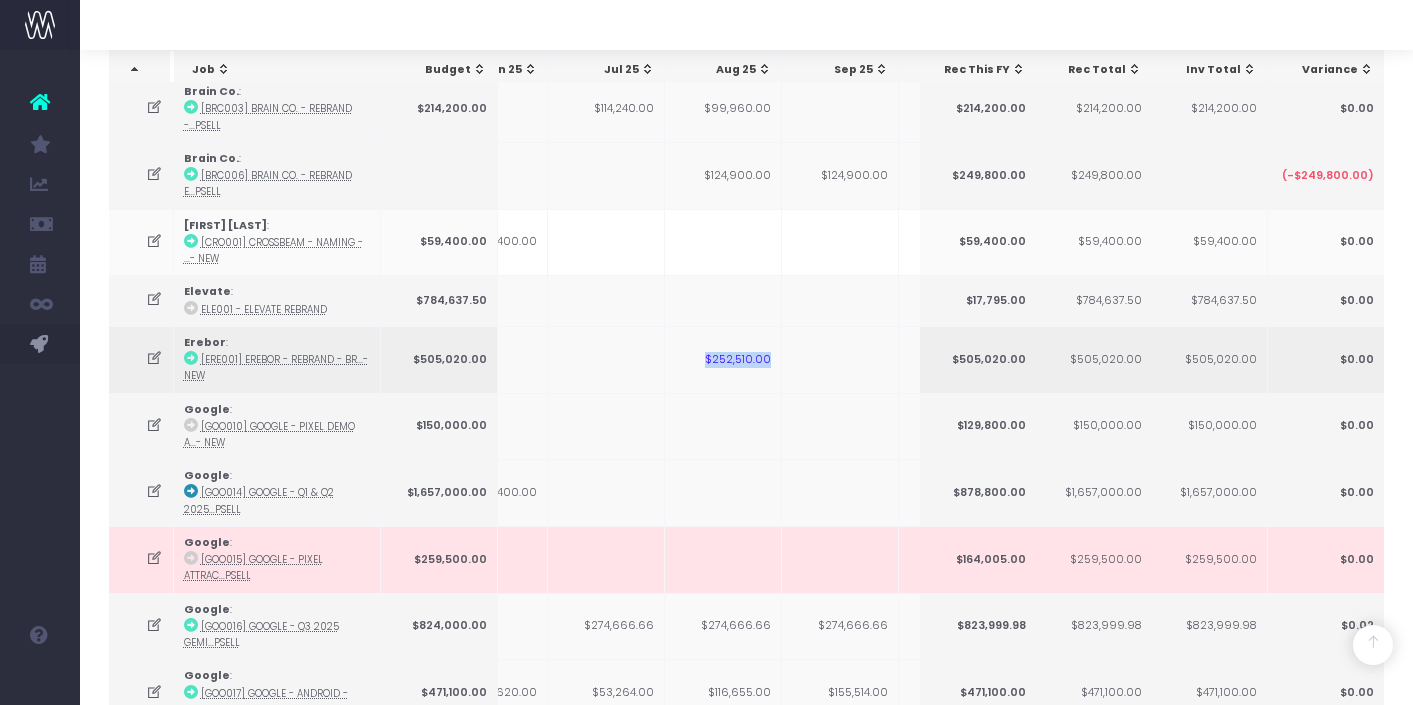 drag, startPoint x: 710, startPoint y: 355, endPoint x: 774, endPoint y: 355, distance: 64 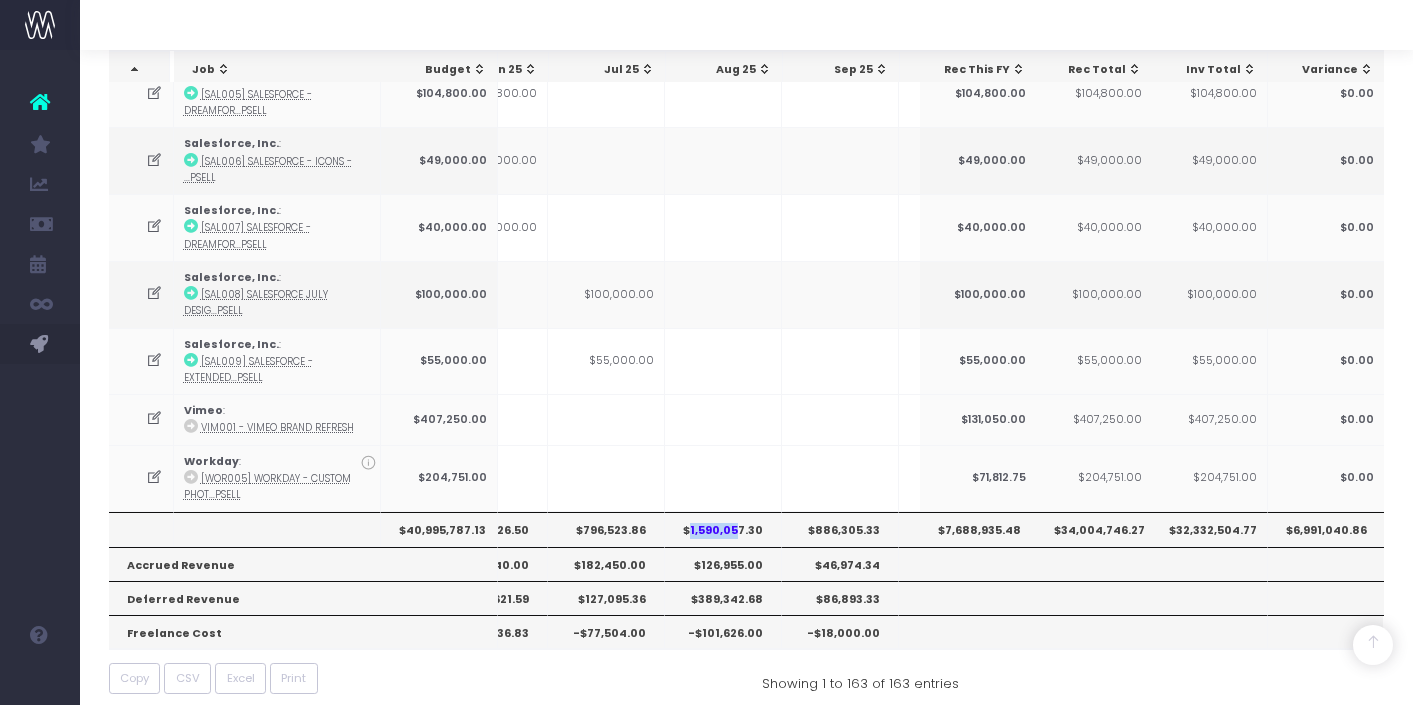 drag, startPoint x: 693, startPoint y: 511, endPoint x: 742, endPoint y: 511, distance: 49 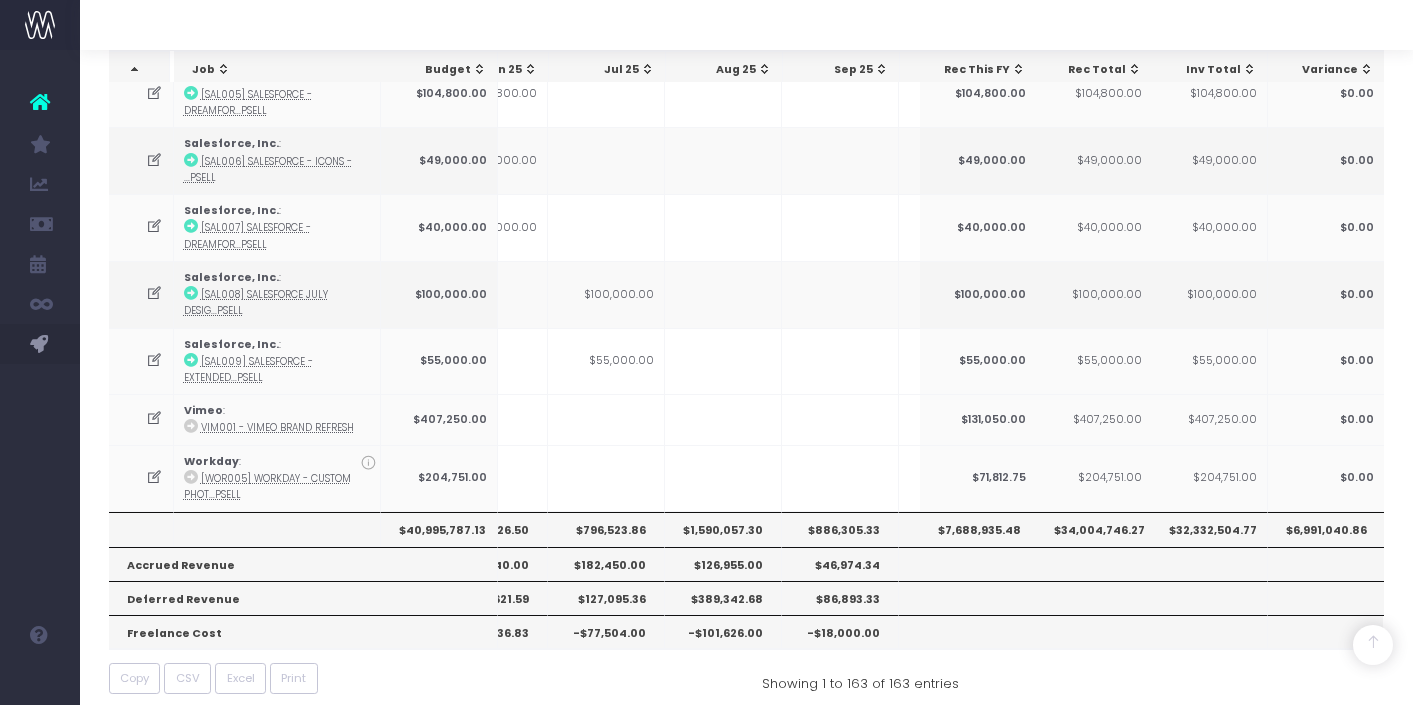 click on "$1,590,057.30" at bounding box center [723, 529] 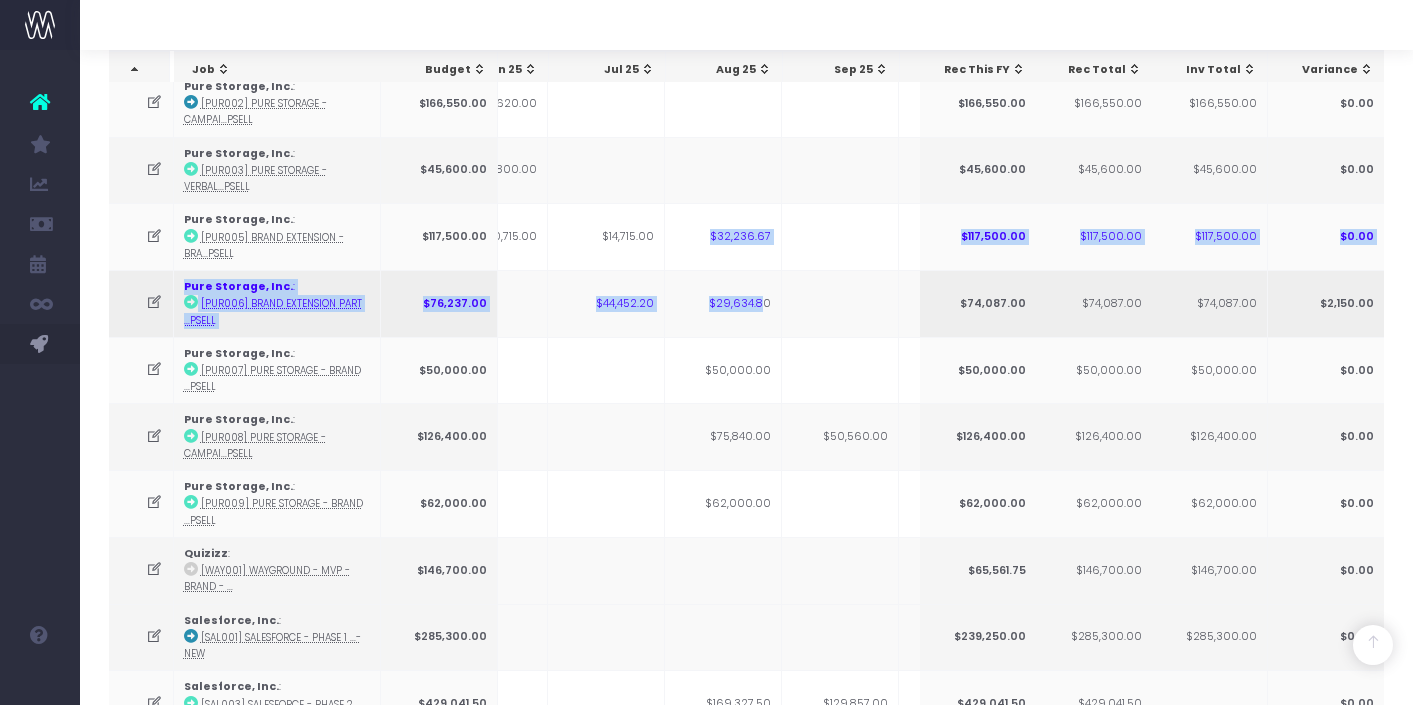 drag, startPoint x: 714, startPoint y: 221, endPoint x: 767, endPoint y: 294, distance: 90.21086 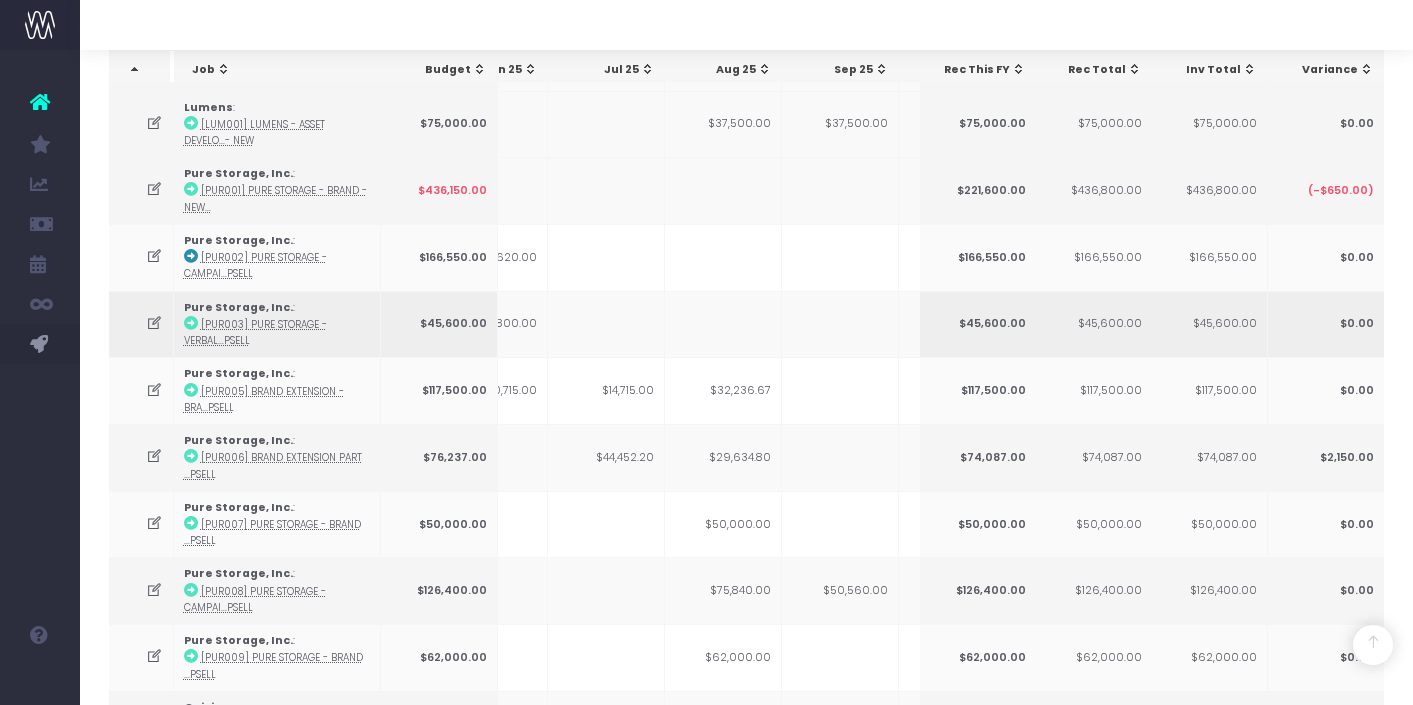 scroll, scrollTop: 1151, scrollLeft: 0, axis: vertical 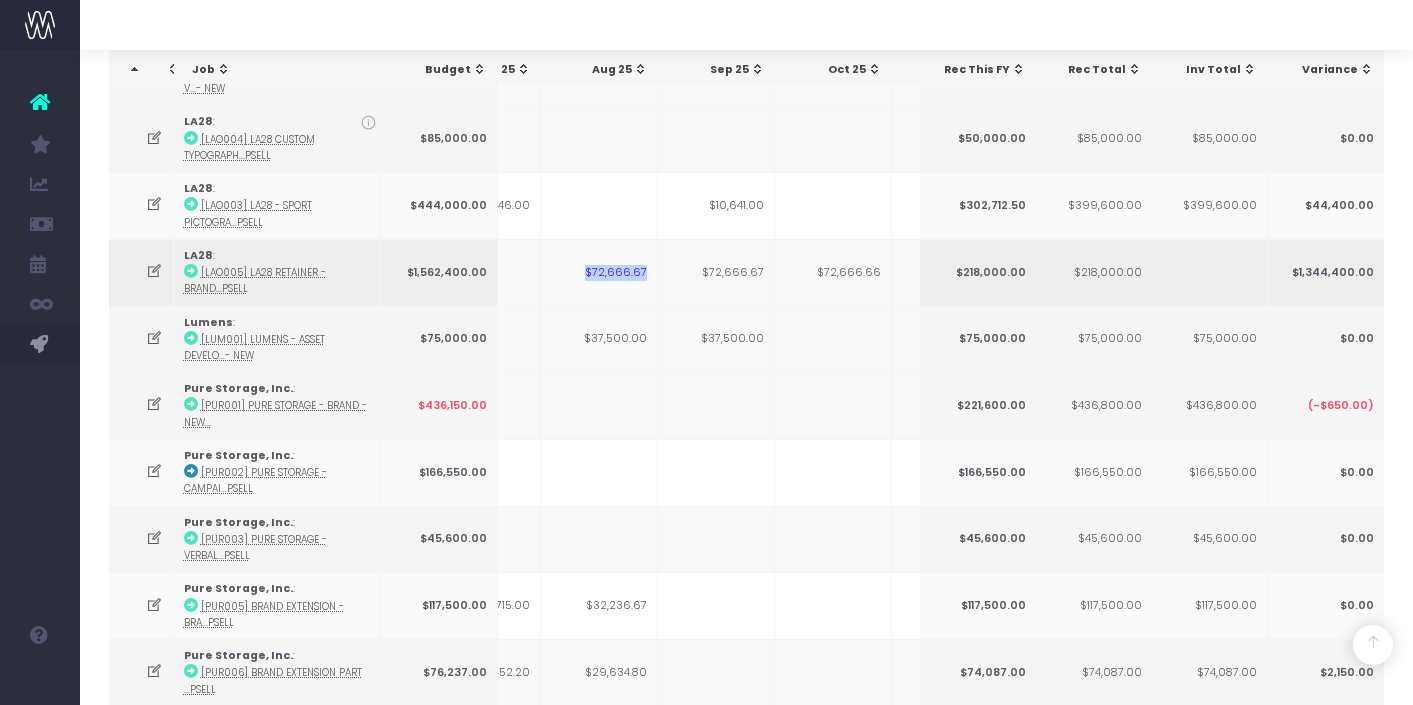 drag, startPoint x: 590, startPoint y: 264, endPoint x: 654, endPoint y: 264, distance: 64 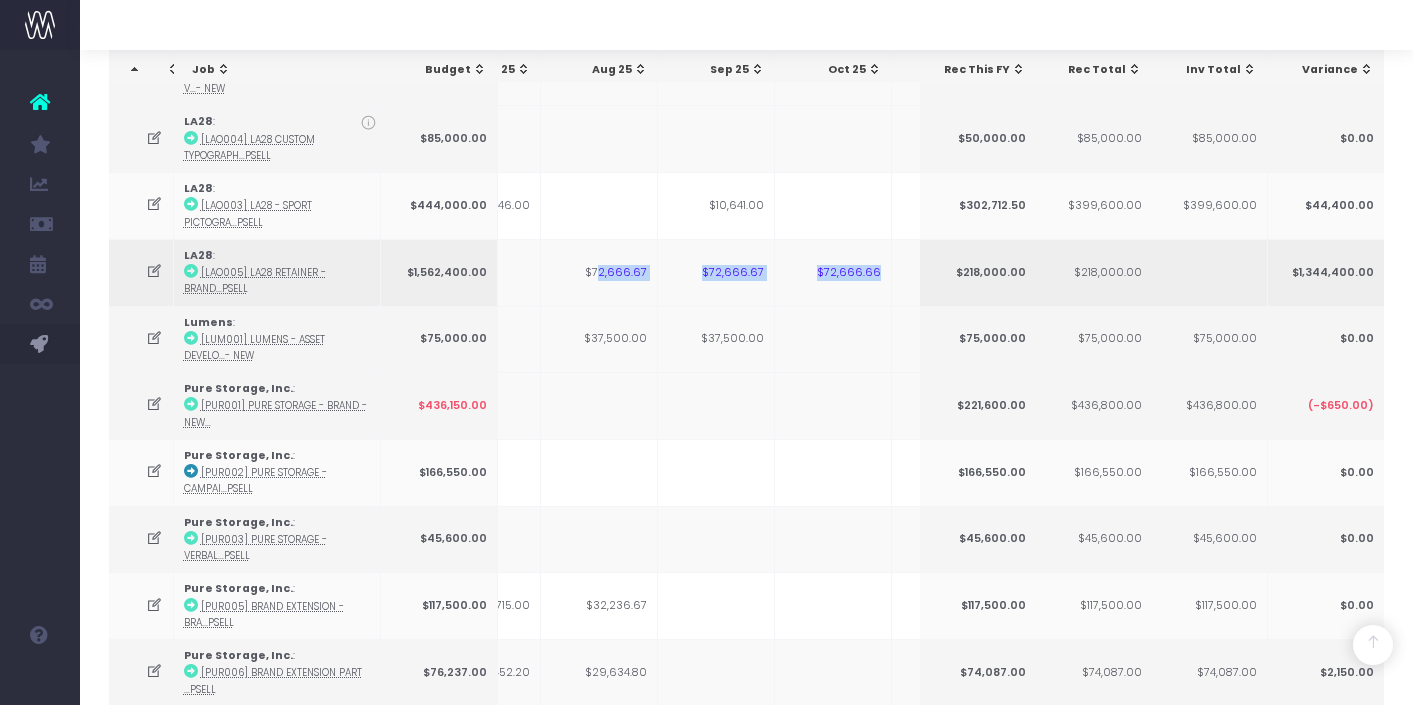 drag, startPoint x: 603, startPoint y: 263, endPoint x: 882, endPoint y: 258, distance: 279.0448 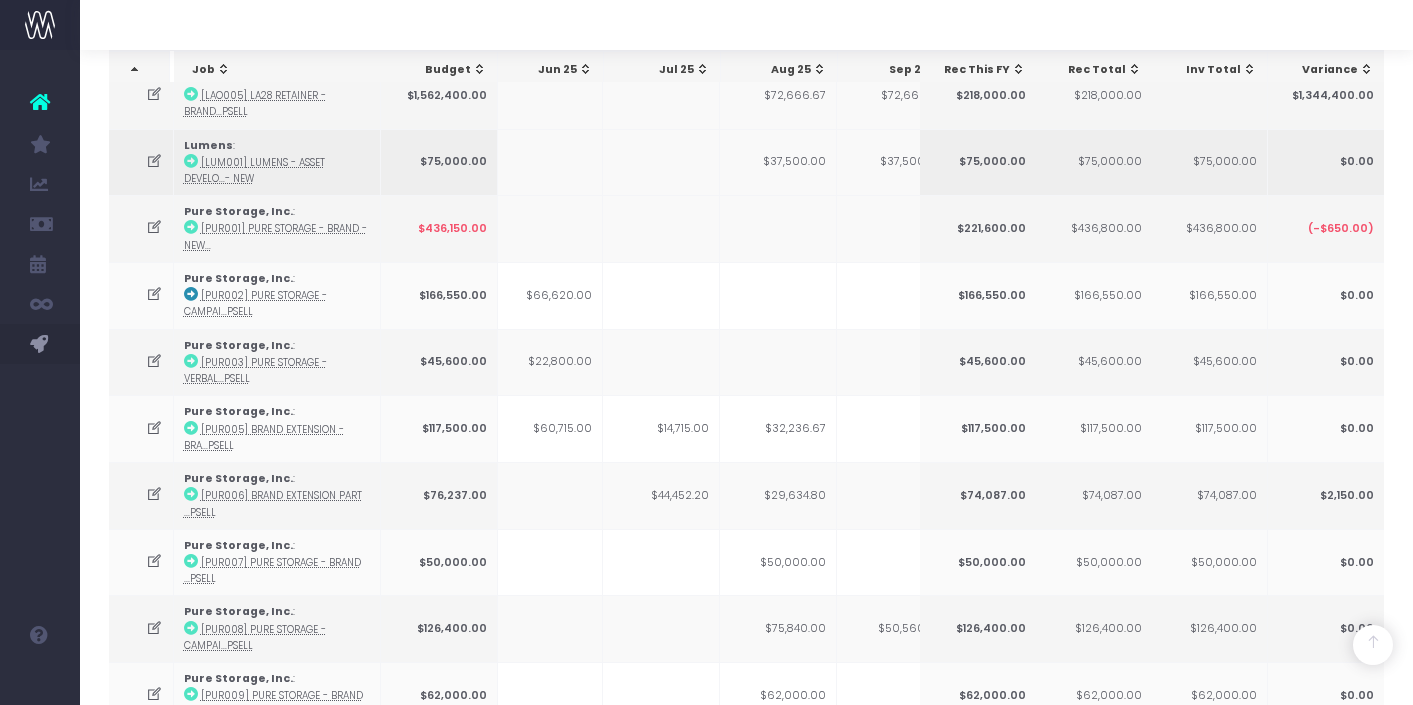 scroll, scrollTop: 1254, scrollLeft: 0, axis: vertical 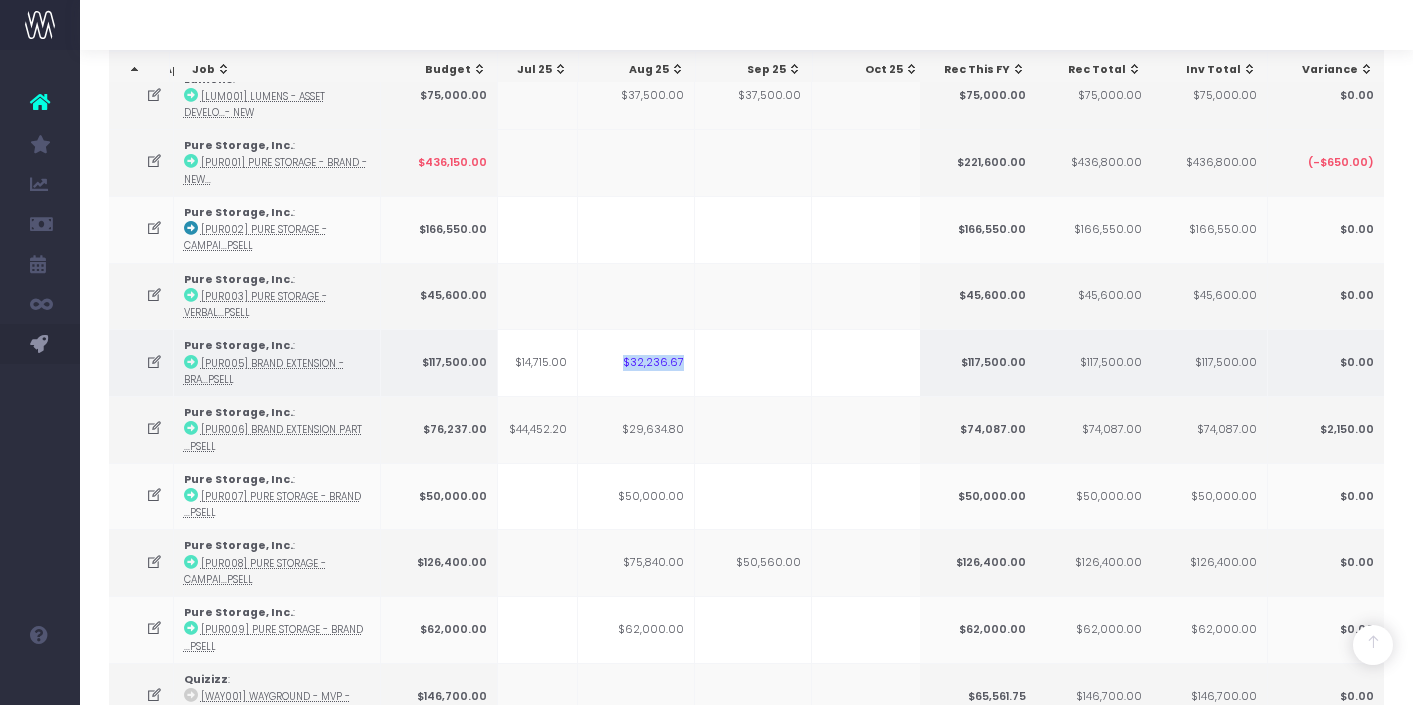 drag, startPoint x: 626, startPoint y: 352, endPoint x: 681, endPoint y: 353, distance: 55.00909 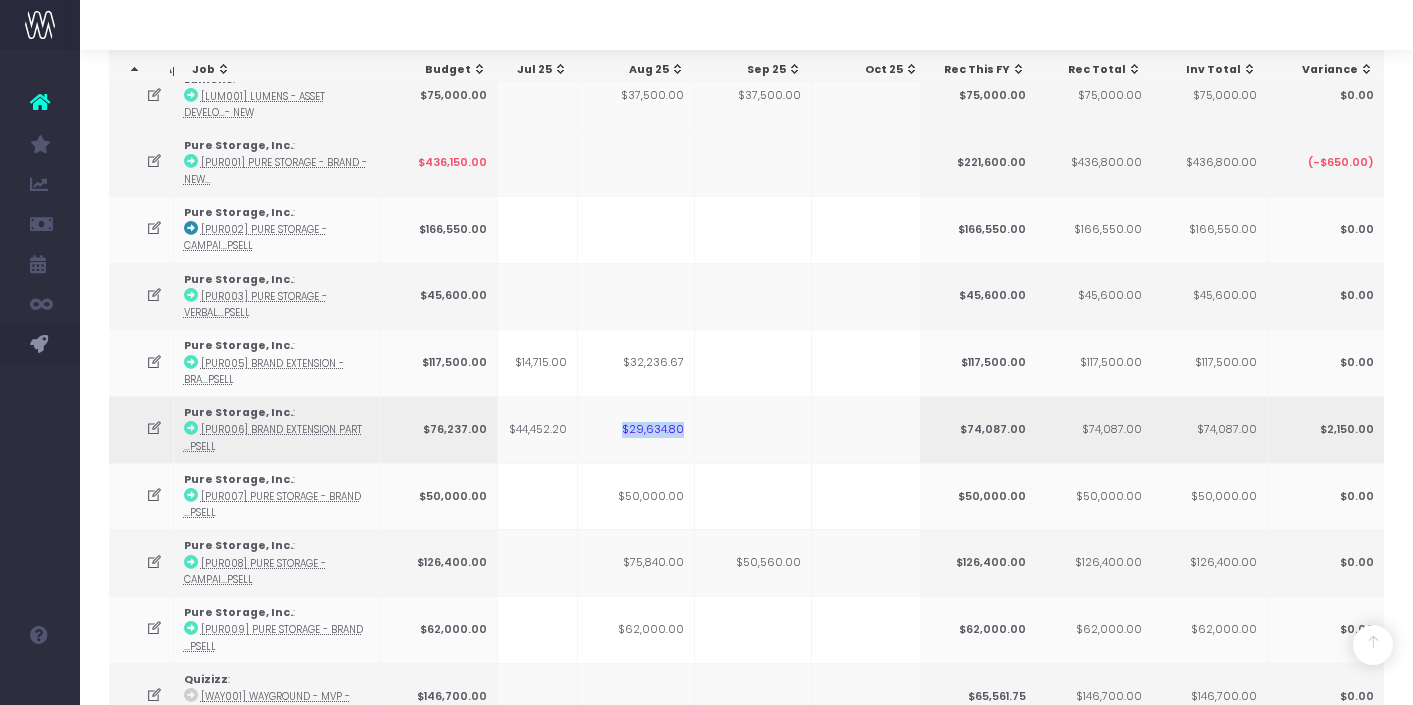drag, startPoint x: 623, startPoint y: 422, endPoint x: 697, endPoint y: 422, distance: 74 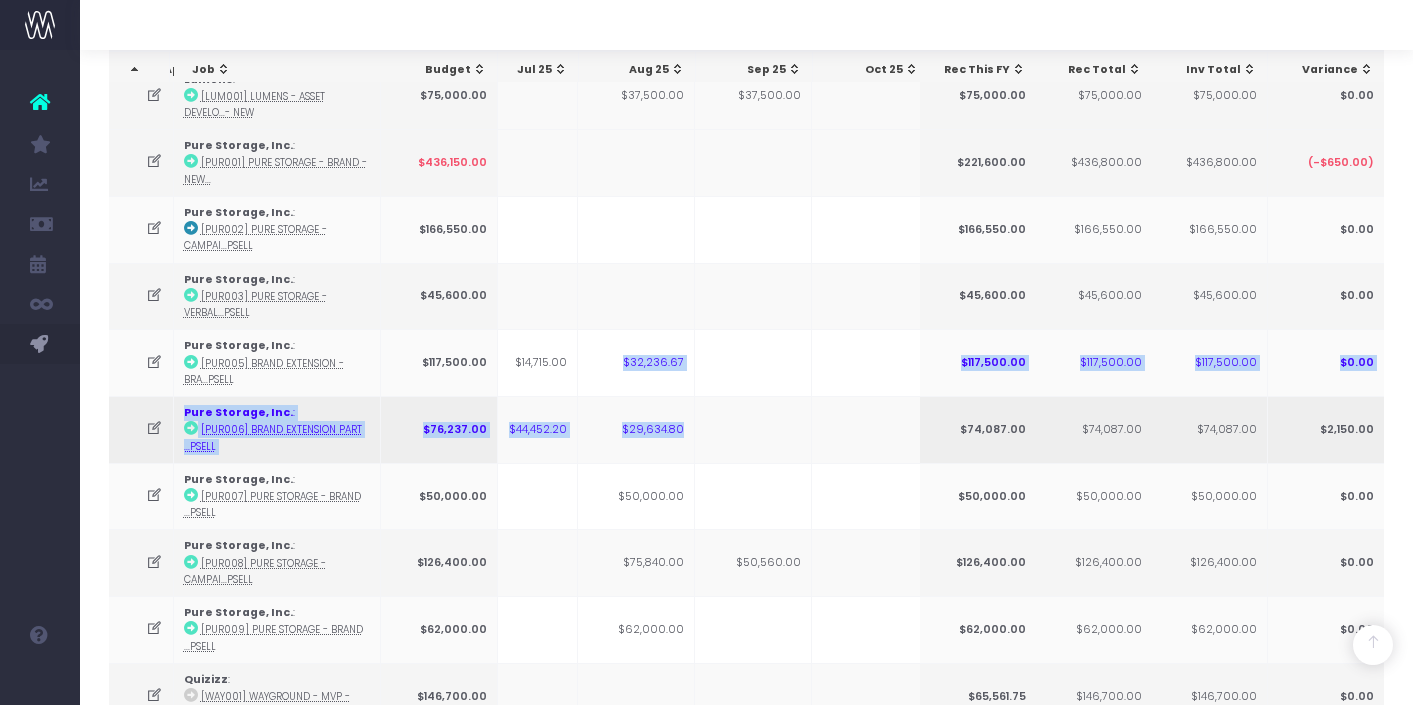drag, startPoint x: 622, startPoint y: 347, endPoint x: 685, endPoint y: 418, distance: 94.92102 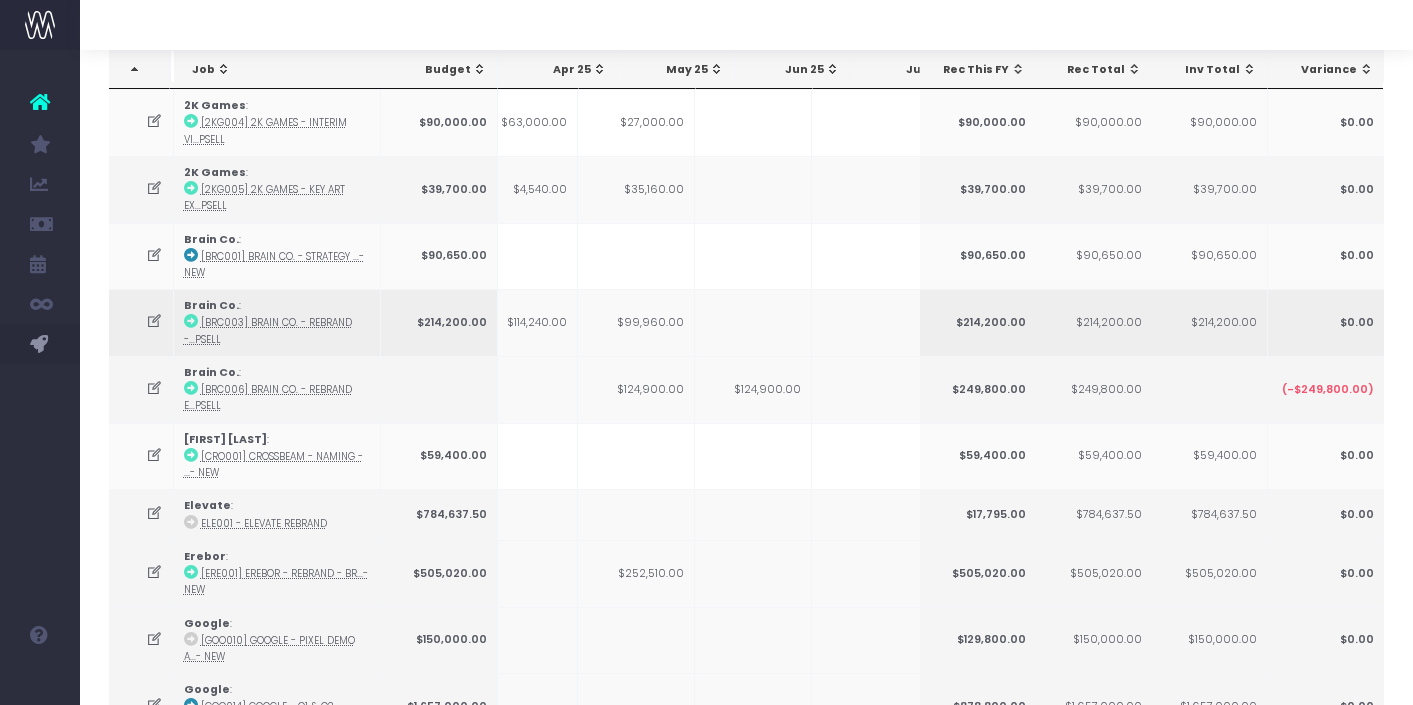 scroll, scrollTop: 171, scrollLeft: 0, axis: vertical 